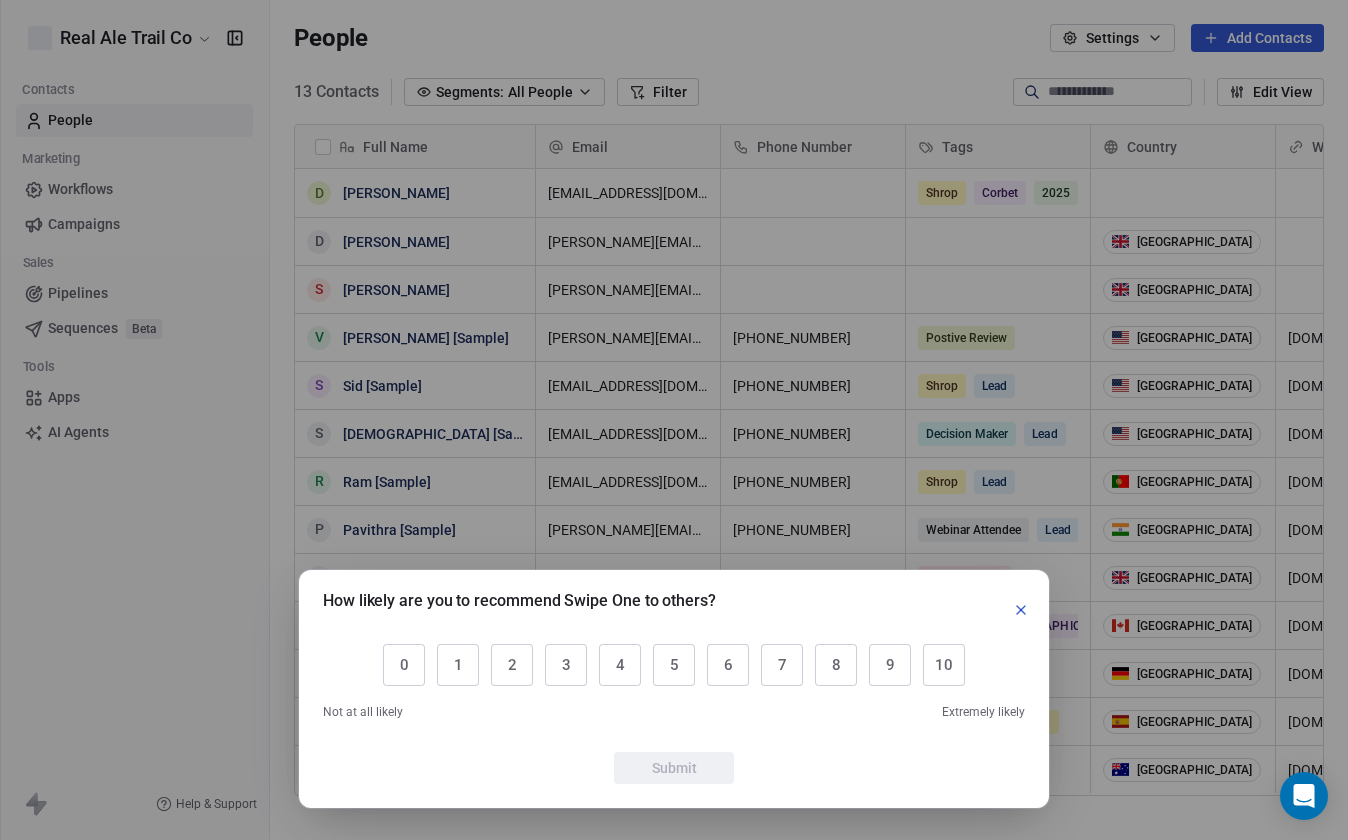 scroll, scrollTop: 0, scrollLeft: 0, axis: both 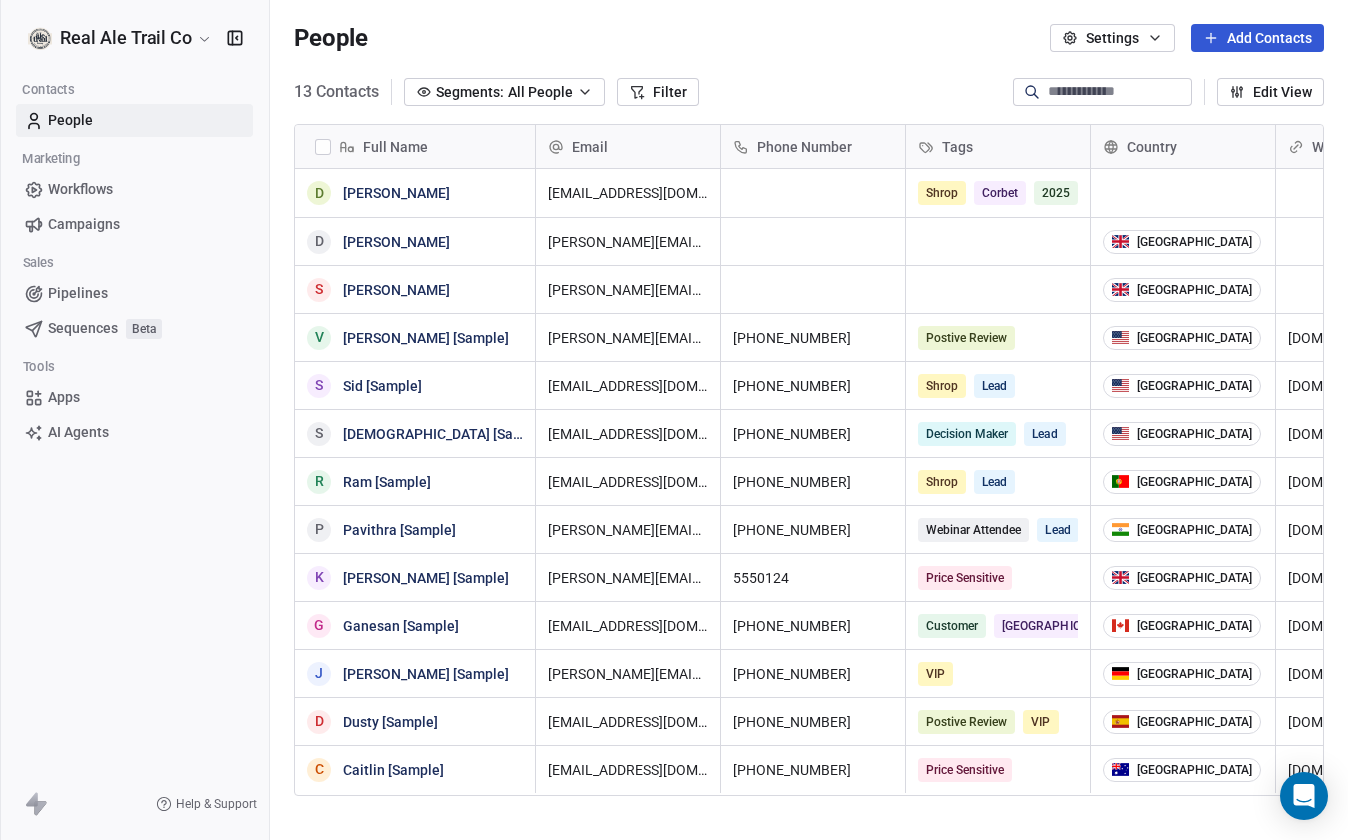 click on "Settings" at bounding box center (1112, 38) 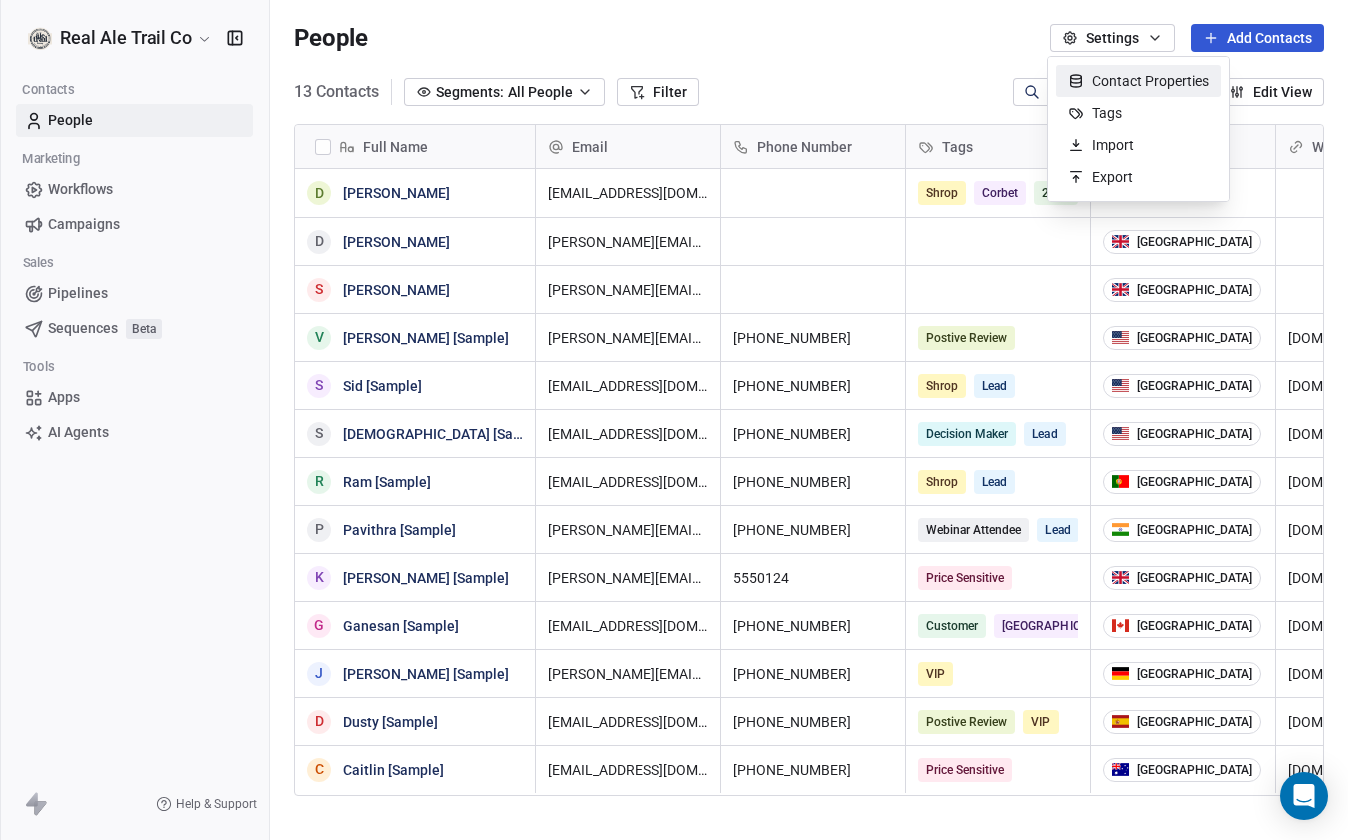 click on "Real Ale Trail Co Contacts People Marketing Workflows Campaigns Sales Pipelines Sequences Beta Tools Apps AI Agents Help & Support People Settings  Add Contacts 13 Contacts Segments: All People Filter  Edit View Tag Add to Sequence Export Full Name D [PERSON_NAME] D [PERSON_NAME] S [PERSON_NAME] V [PERSON_NAME] [Sample] S [PERSON_NAME] [Sample] S [PERSON_NAME] [Sample] R Ram [Sample] P [PERSON_NAME] [Sample] K [PERSON_NAME] [Sample] G [PERSON_NAME] [Sample] [PERSON_NAME] [Sample] D Dusty [Sample] C [PERSON_NAME] [Sample] Email Phone Number Tags Country Website Job Title Status Contact Source [EMAIL_ADDRESS][DOMAIN_NAME] Shrop Corbet [DATE] Trail [PERSON_NAME][EMAIL_ADDRESS][DOMAIN_NAME] [GEOGRAPHIC_DATA] Shrop [PERSON_NAME][EMAIL_ADDRESS][DOMAIN_NAME] [GEOGRAPHIC_DATA] [PERSON_NAME][EMAIL_ADDRESS][DOMAIN_NAME] [PHONE_NUMBER] Postive Review United States [DOMAIN_NAME] Managing Director Closed Won Referral [EMAIL_ADDRESS][DOMAIN_NAME] [PHONE_NUMBER] Shrop Lead United States [DOMAIN_NAME] Director of Operations Qualifying Website Form [EMAIL_ADDRESS][DOMAIN_NAME] [PHONE_NUMBER] Decision Maker Lead United States [DOMAIN_NAME] President New Lead Shrop" at bounding box center [674, 420] 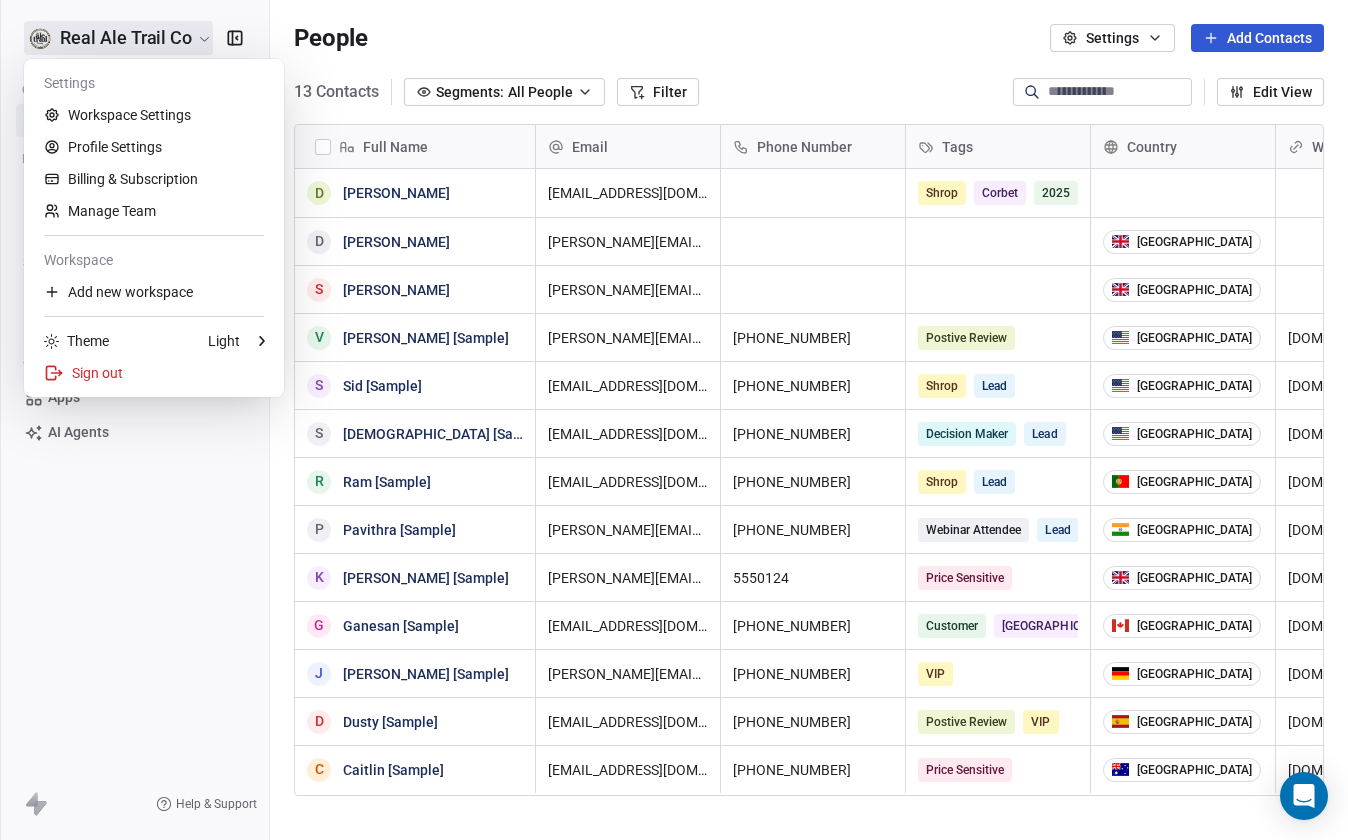 click on "Real Ale Trail Co Contacts People Marketing Workflows Campaigns Sales Pipelines Sequences Beta Tools Apps AI Agents Help & Support People Settings  Add Contacts 13 Contacts Segments: All People Filter  Edit View Tag Add to Sequence Export Full Name D [PERSON_NAME] D [PERSON_NAME] S [PERSON_NAME] V [PERSON_NAME] [Sample] S [PERSON_NAME] [Sample] S [PERSON_NAME] [Sample] R Ram [Sample] P [PERSON_NAME] [Sample] K [PERSON_NAME] [Sample] G [PERSON_NAME] [Sample] [PERSON_NAME] [Sample] D Dusty [Sample] C [PERSON_NAME] [Sample] Email Phone Number Tags Country Website Job Title Status Contact Source [EMAIL_ADDRESS][DOMAIN_NAME] Shrop Corbet [DATE] Trail [PERSON_NAME][EMAIL_ADDRESS][DOMAIN_NAME] [GEOGRAPHIC_DATA] Shrop [PERSON_NAME][EMAIL_ADDRESS][DOMAIN_NAME] [GEOGRAPHIC_DATA] [PERSON_NAME][EMAIL_ADDRESS][DOMAIN_NAME] [PHONE_NUMBER] Postive Review United States [DOMAIN_NAME] Managing Director Closed Won Referral [EMAIL_ADDRESS][DOMAIN_NAME] [PHONE_NUMBER] Shrop Lead United States [DOMAIN_NAME] Director of Operations Qualifying Website Form [EMAIL_ADDRESS][DOMAIN_NAME] [PHONE_NUMBER] Decision Maker Lead United States [DOMAIN_NAME] President New Lead Shrop" at bounding box center [674, 420] 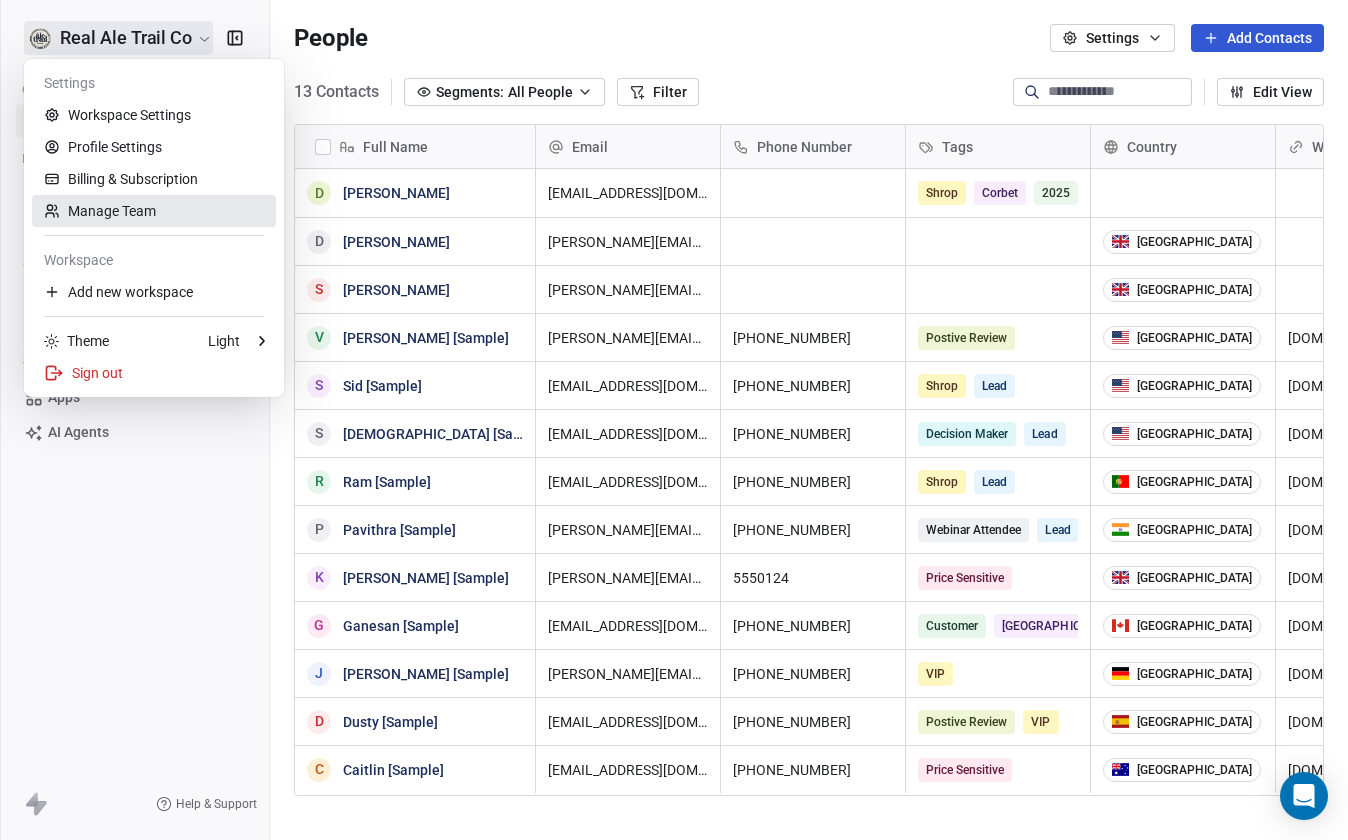 click on "Manage Team" at bounding box center (154, 211) 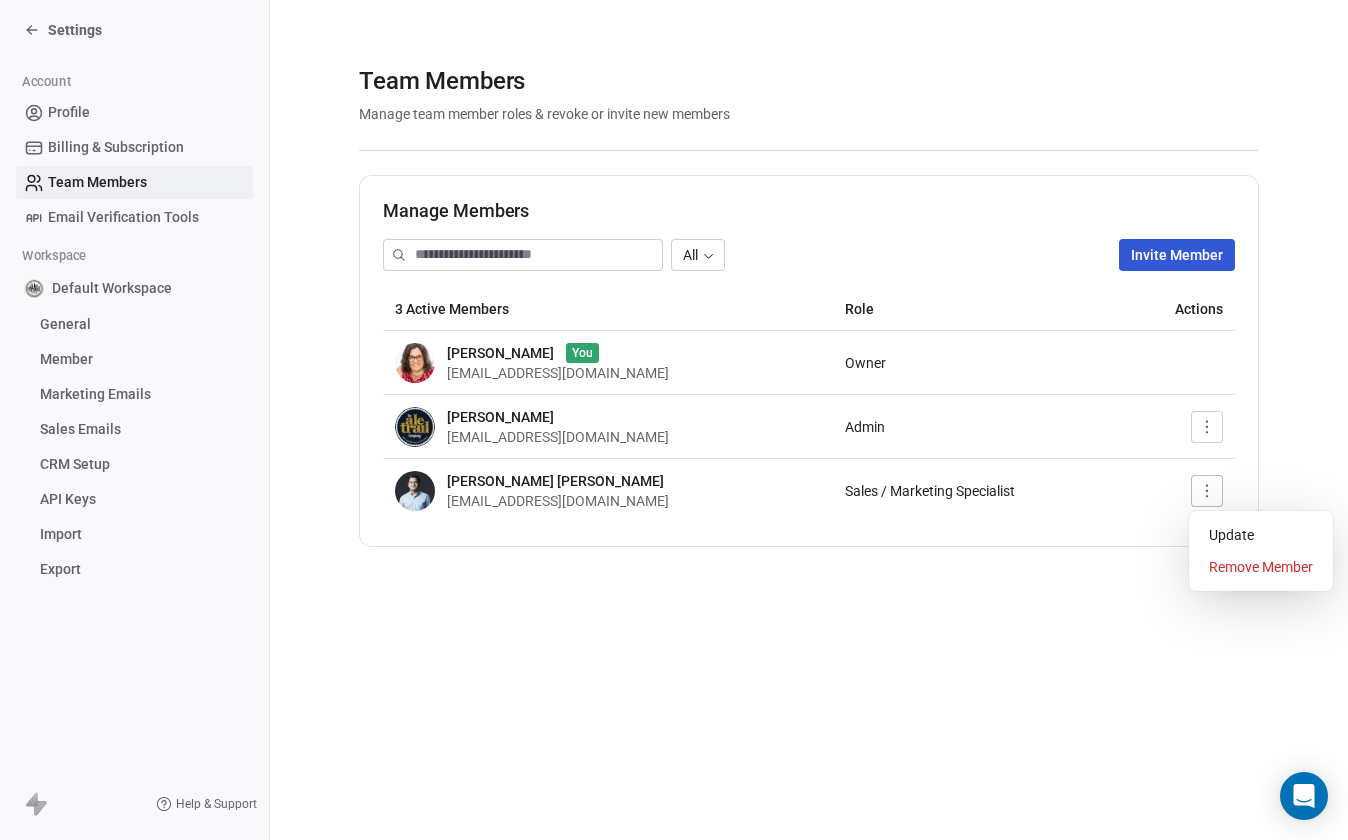 click 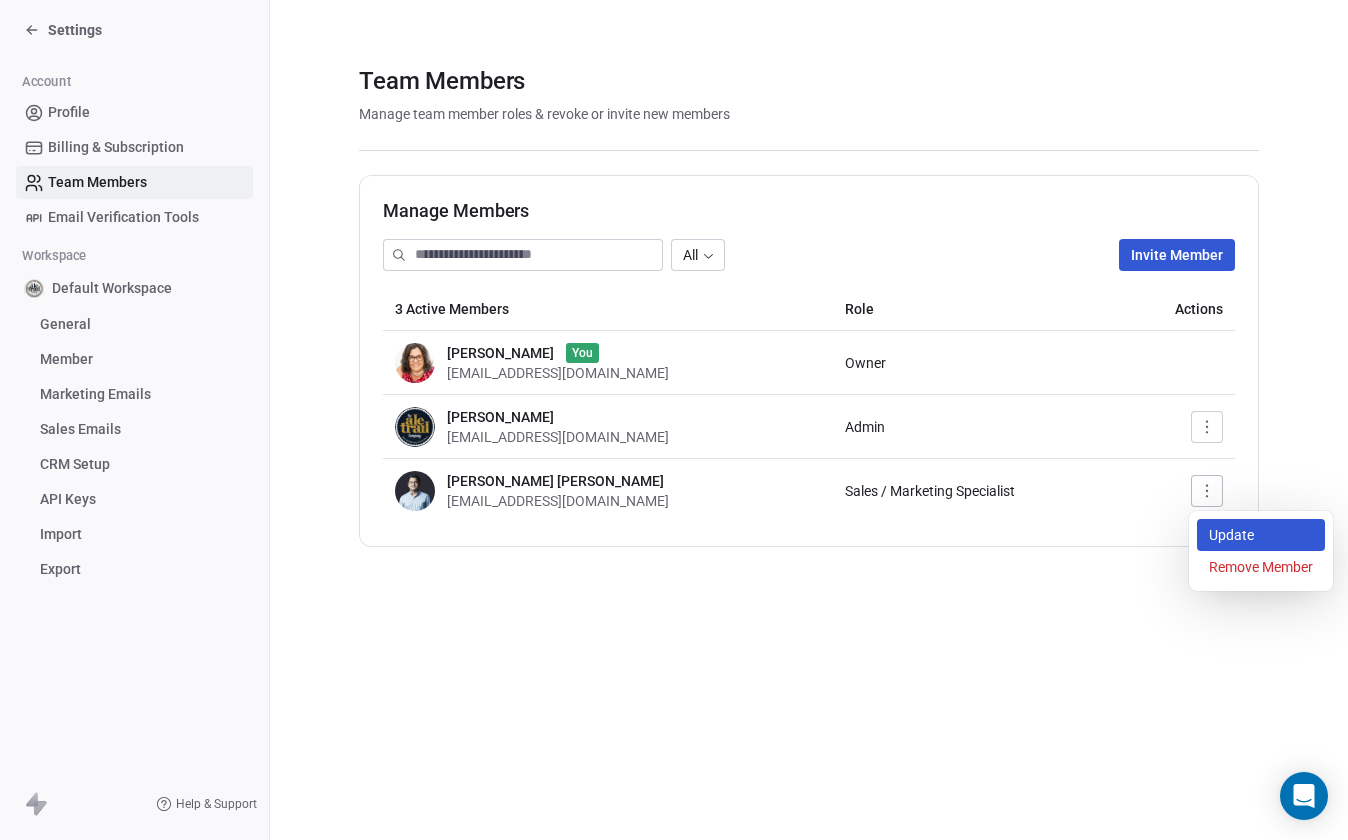 click on "Update" at bounding box center (1261, 535) 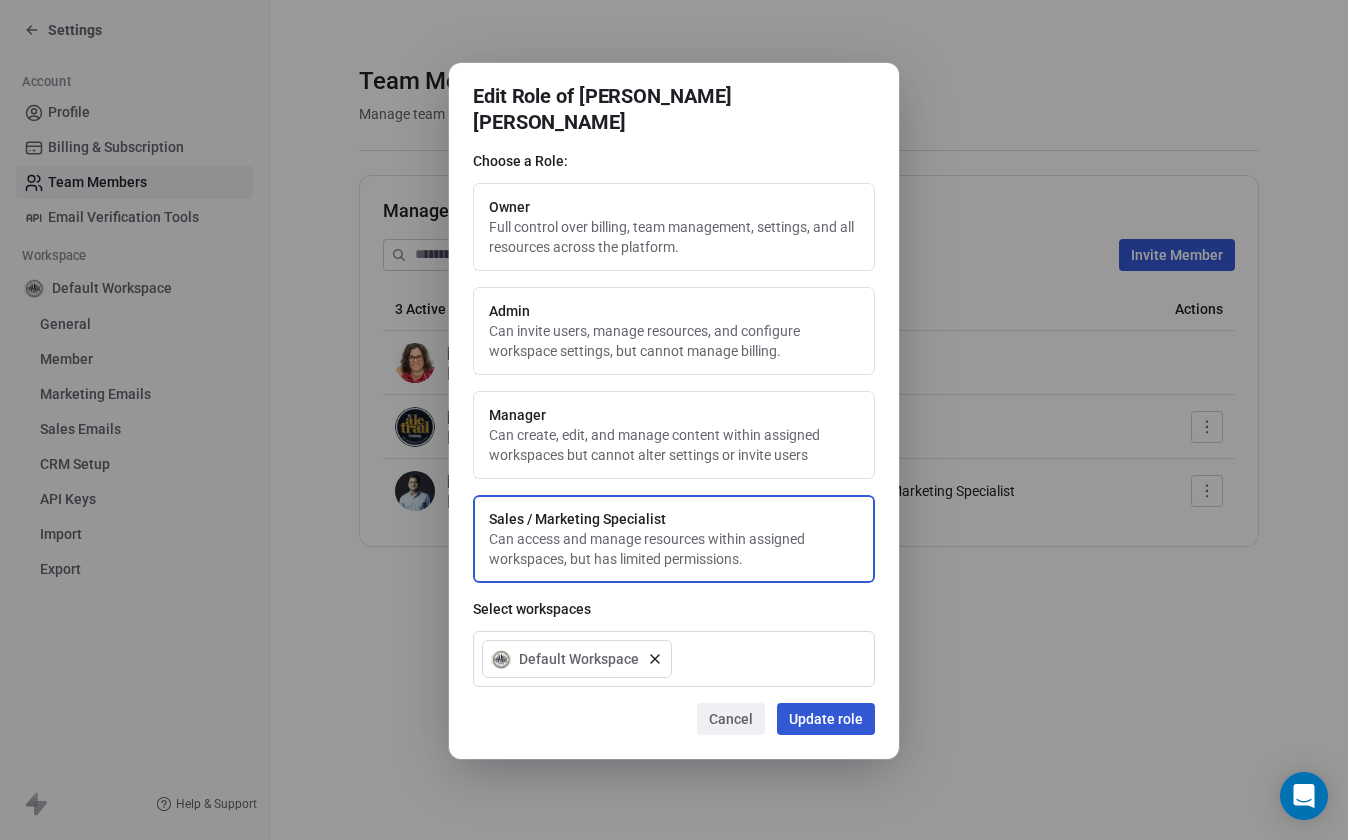 click on "Admin Can invite users, manage resources, and configure workspace settings, but cannot manage billing." at bounding box center [674, 331] 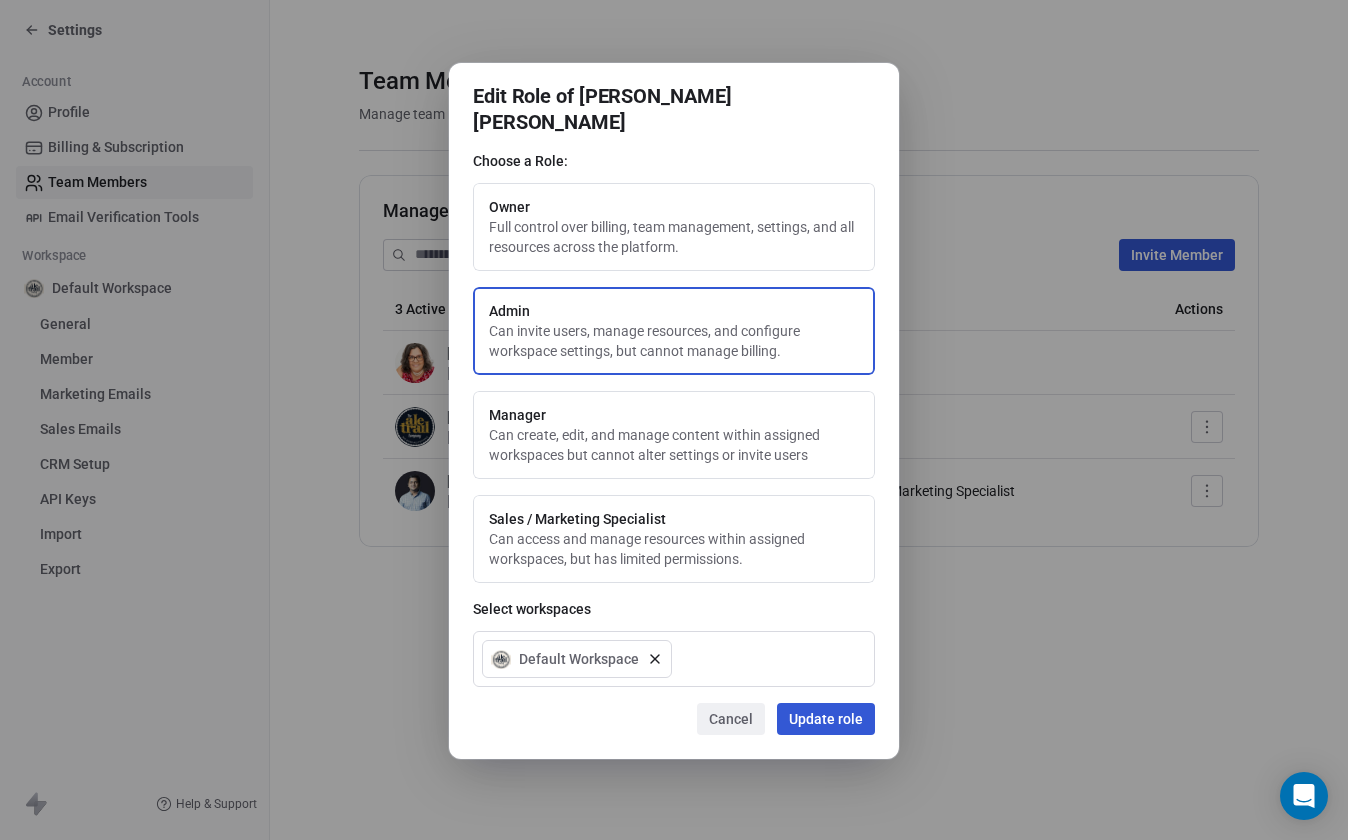 click on "Update role" at bounding box center (826, 719) 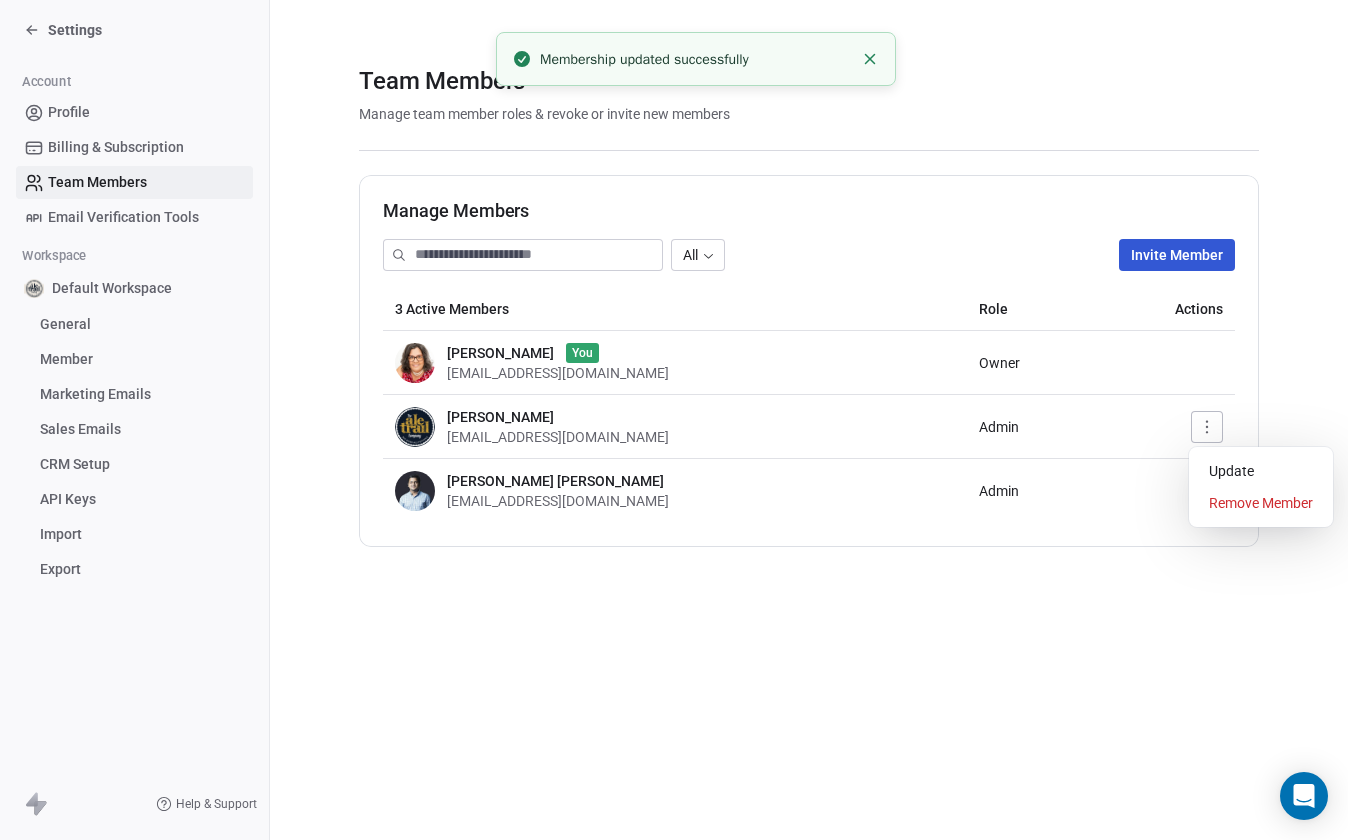 click 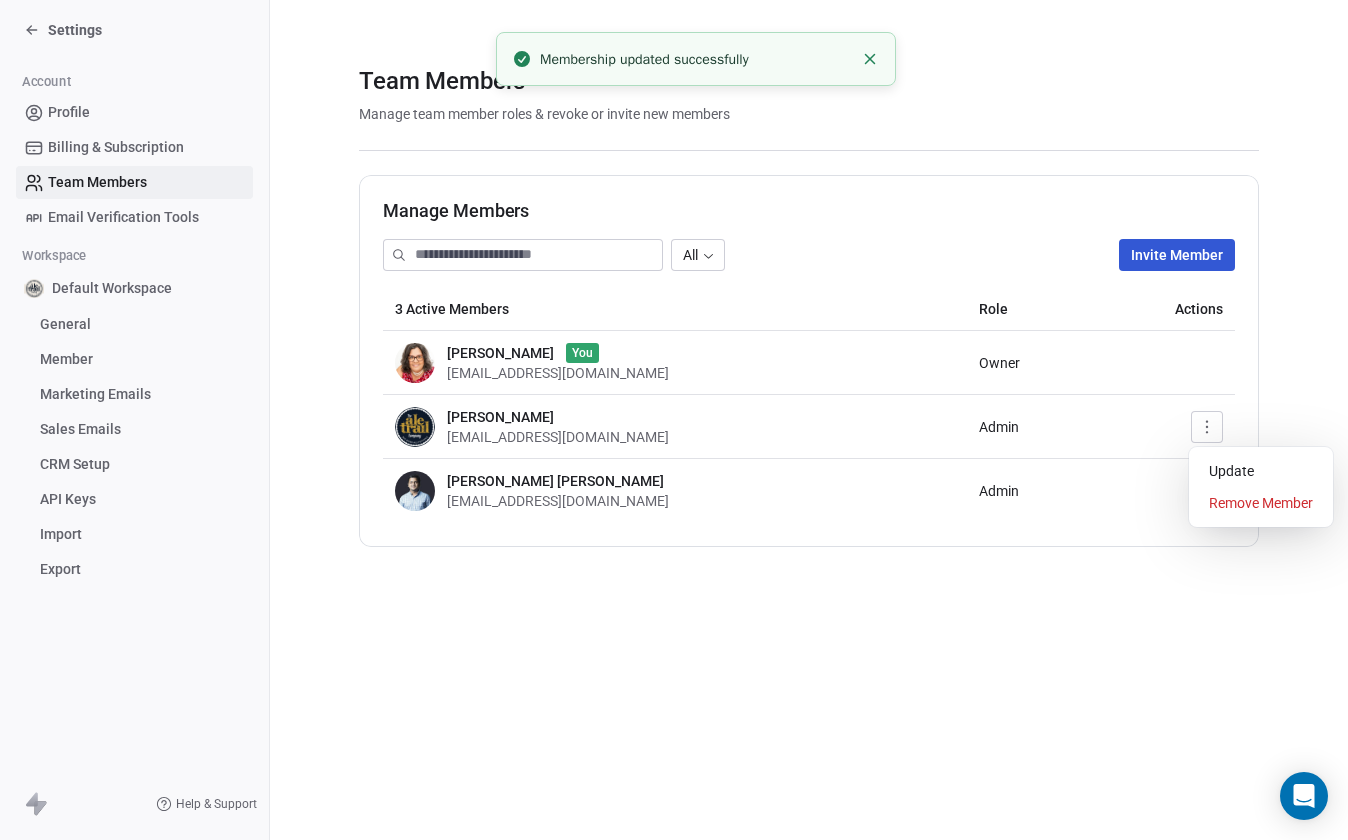 click on "Team Members Manage team member roles & revoke or invite new members Manage Members All Invite Member 3   Active Members Role Actions [PERSON_NAME] You [EMAIL_ADDRESS][DOMAIN_NAME] Owner   [PERSON_NAME] [EMAIL_ADDRESS][DOMAIN_NAME] Admin   [PERSON_NAME] [PERSON_NAME] [EMAIL_ADDRESS][DOMAIN_NAME] Admin" at bounding box center (809, 305) 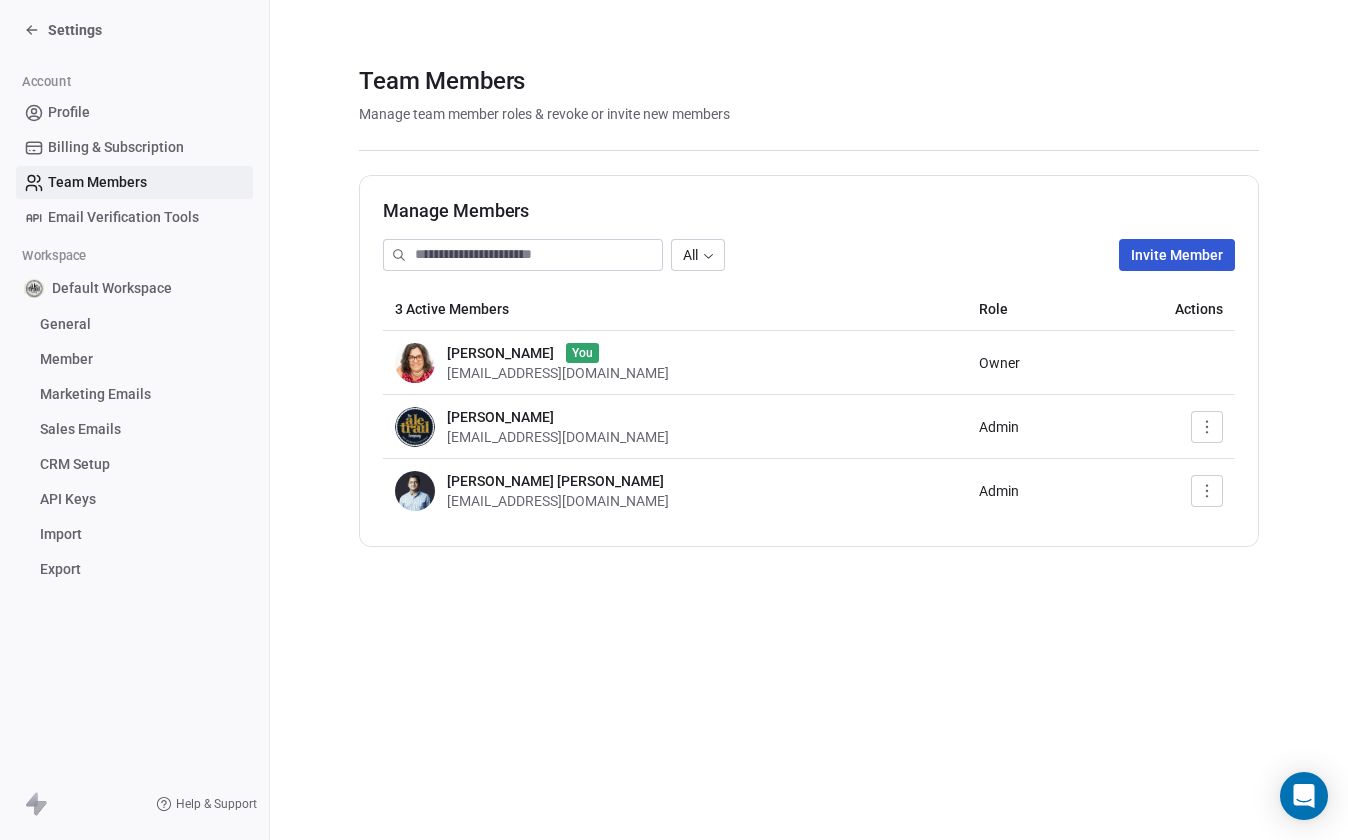 click on "Team Members Manage team member roles & revoke or invite new members Manage Members All Invite Member 3   Active Members Role Actions [PERSON_NAME] You [EMAIL_ADDRESS][DOMAIN_NAME] Owner   [PERSON_NAME] [EMAIL_ADDRESS][DOMAIN_NAME] Admin   [PERSON_NAME] [PERSON_NAME] [EMAIL_ADDRESS][DOMAIN_NAME] Admin" at bounding box center [809, 420] 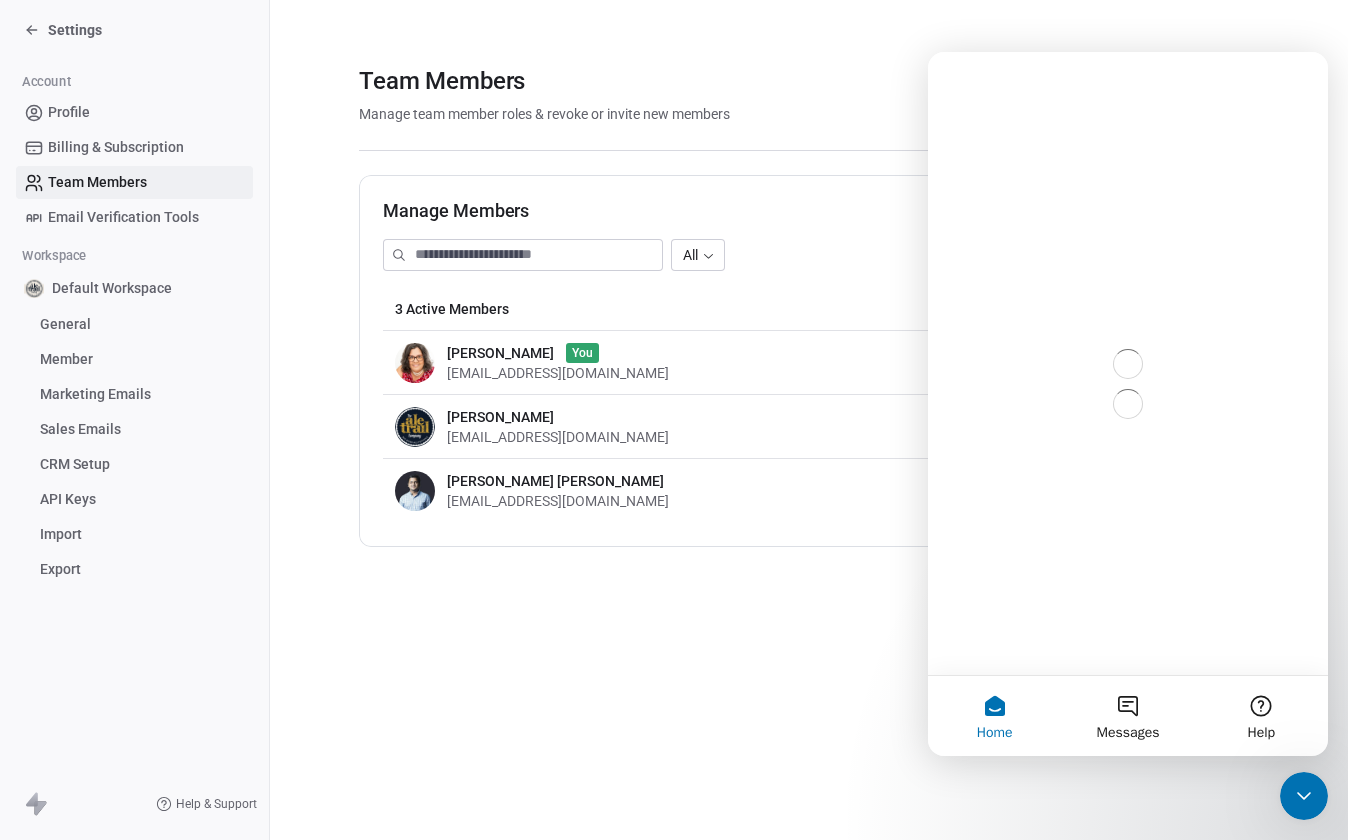 scroll, scrollTop: 0, scrollLeft: 0, axis: both 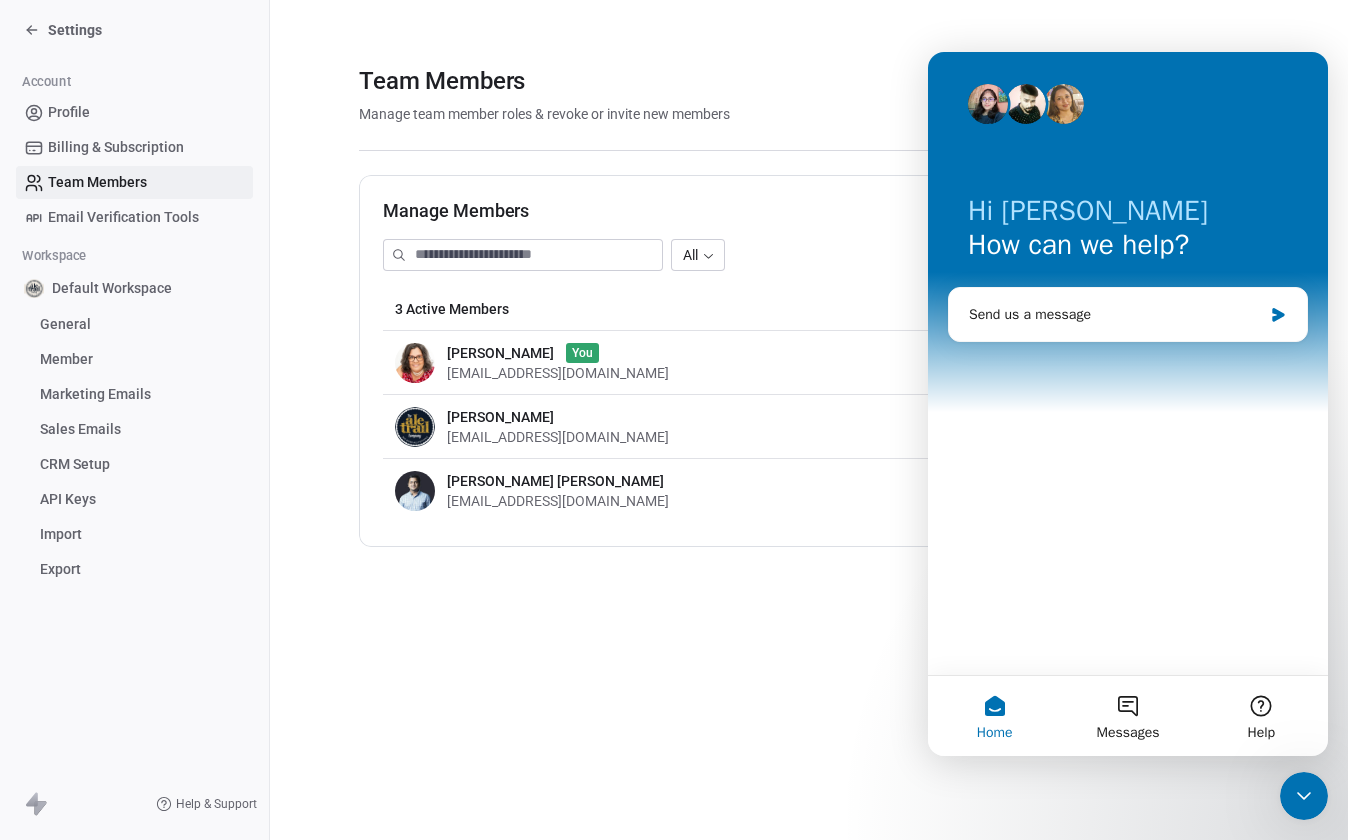 click on "Help & Support" at bounding box center (216, 804) 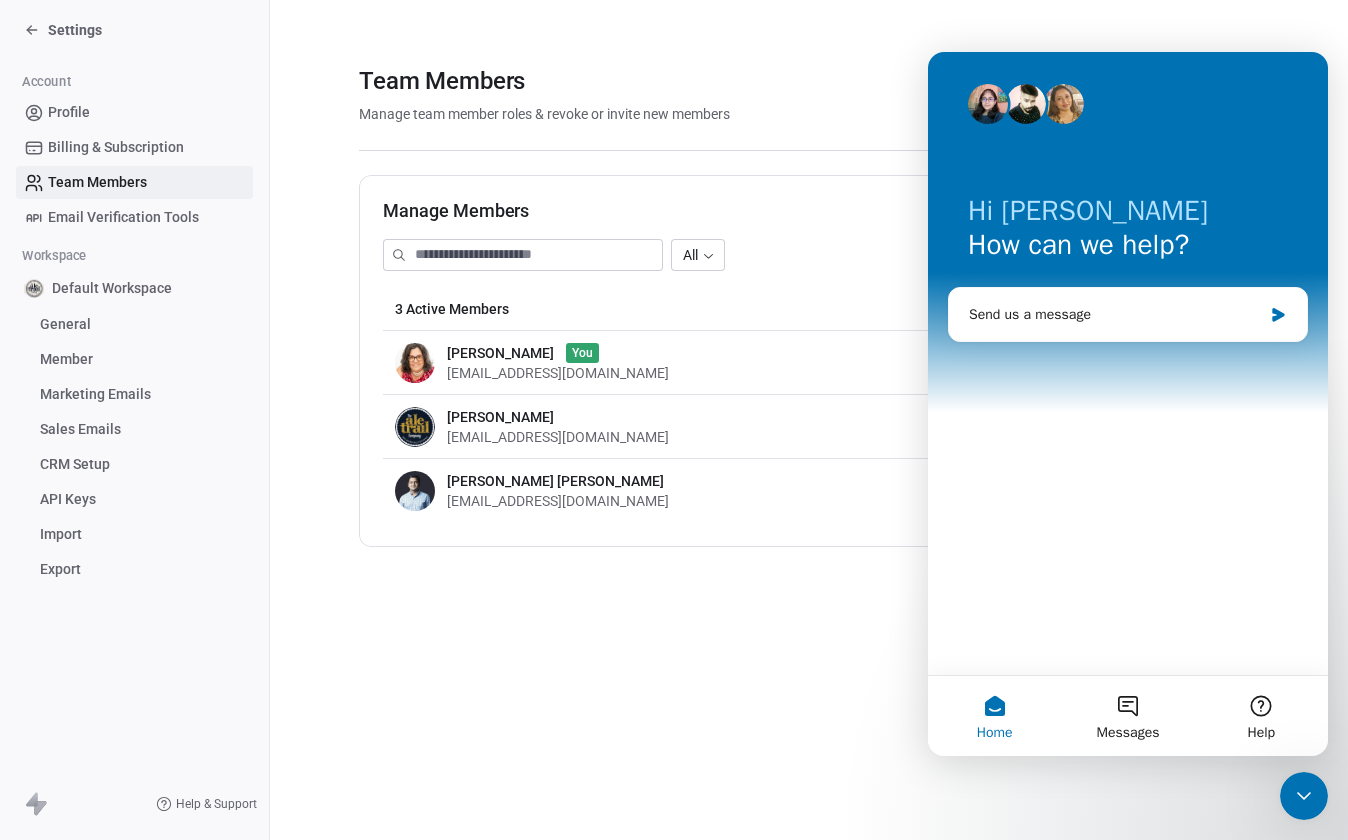 click on "Team Members Manage team member roles & revoke or invite new members Manage Members All Invite Member 3   Active Members Role Actions [PERSON_NAME] You [EMAIL_ADDRESS][DOMAIN_NAME] Owner   [PERSON_NAME] [EMAIL_ADDRESS][DOMAIN_NAME] Admin   [PERSON_NAME] [PERSON_NAME] [EMAIL_ADDRESS][DOMAIN_NAME] Admin" at bounding box center (809, 420) 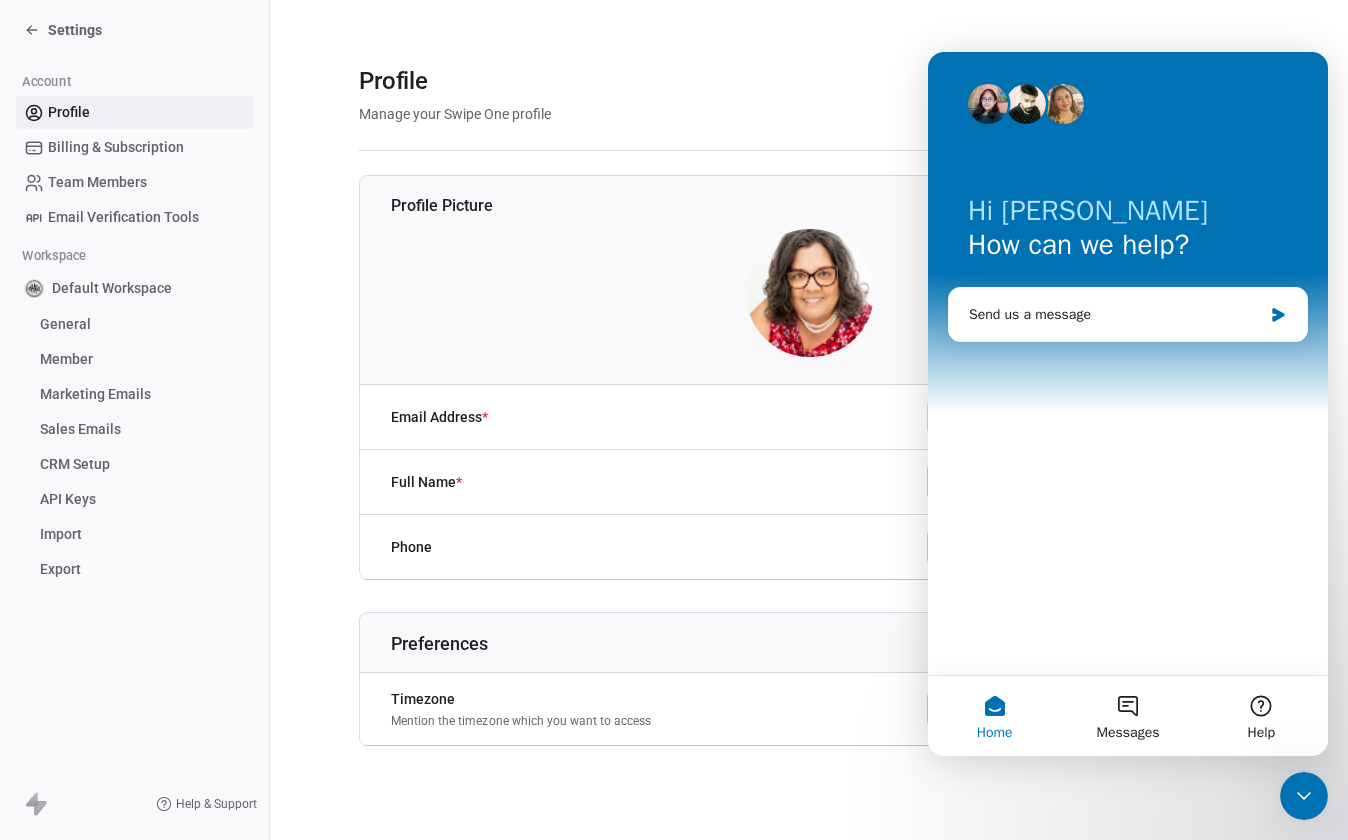 click 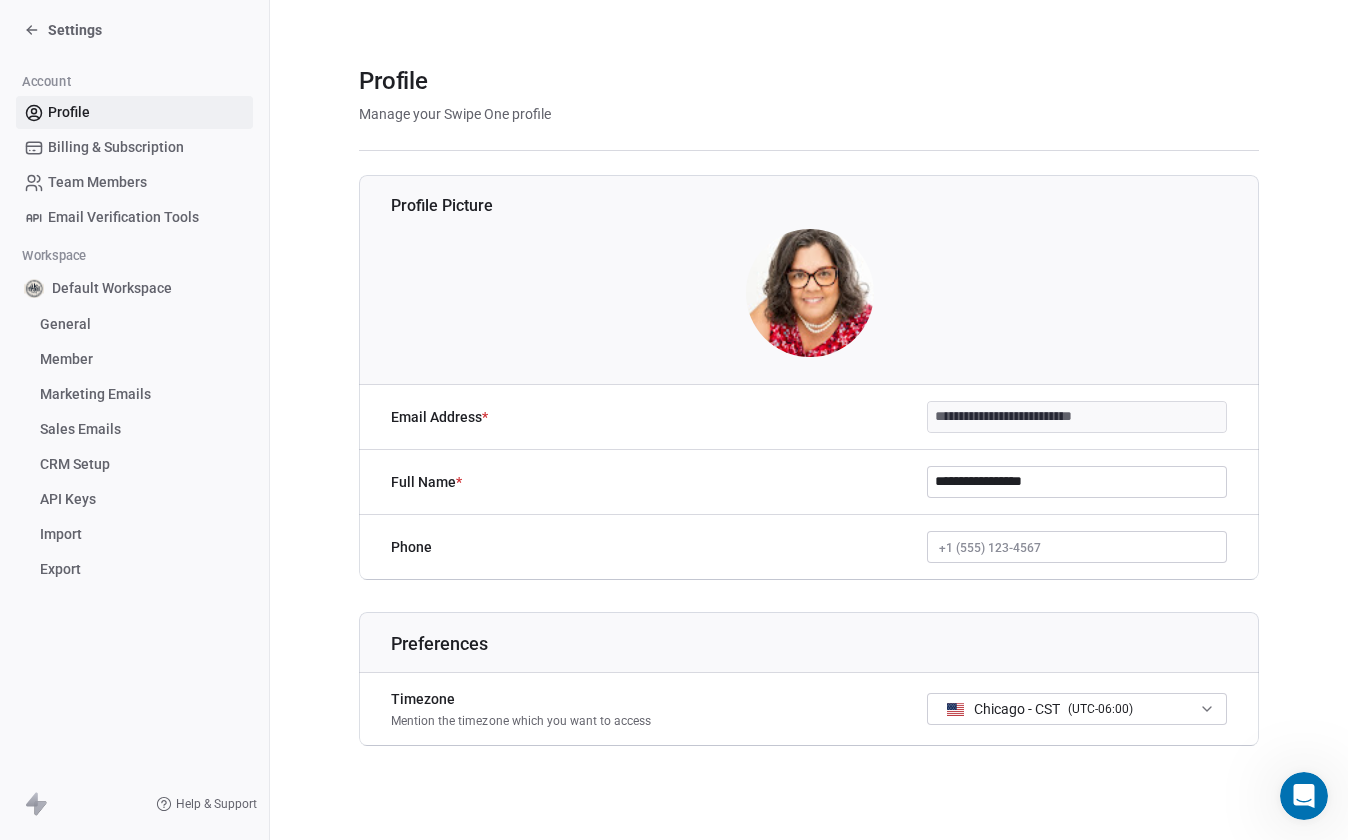 scroll, scrollTop: 0, scrollLeft: 0, axis: both 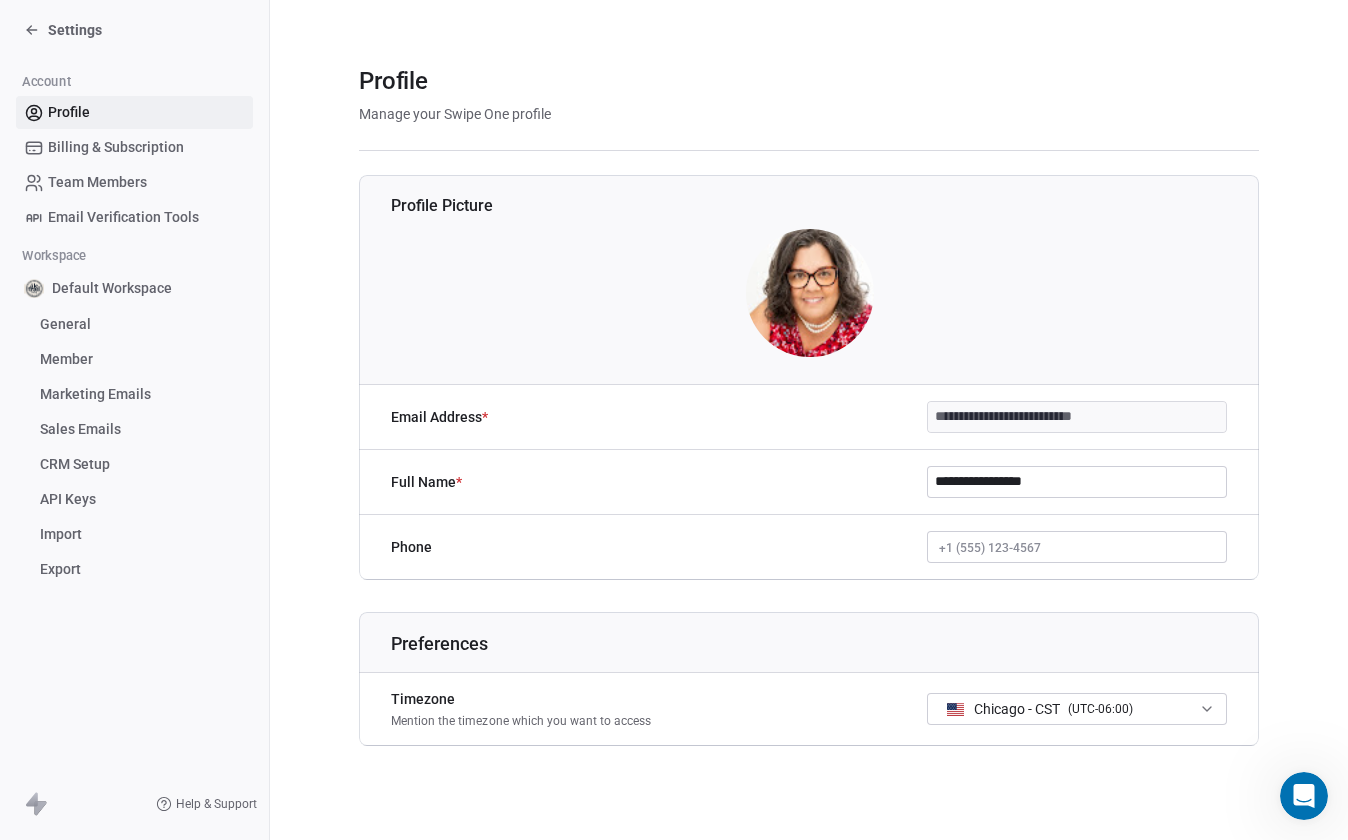 click on "**********" at bounding box center (1077, 417) 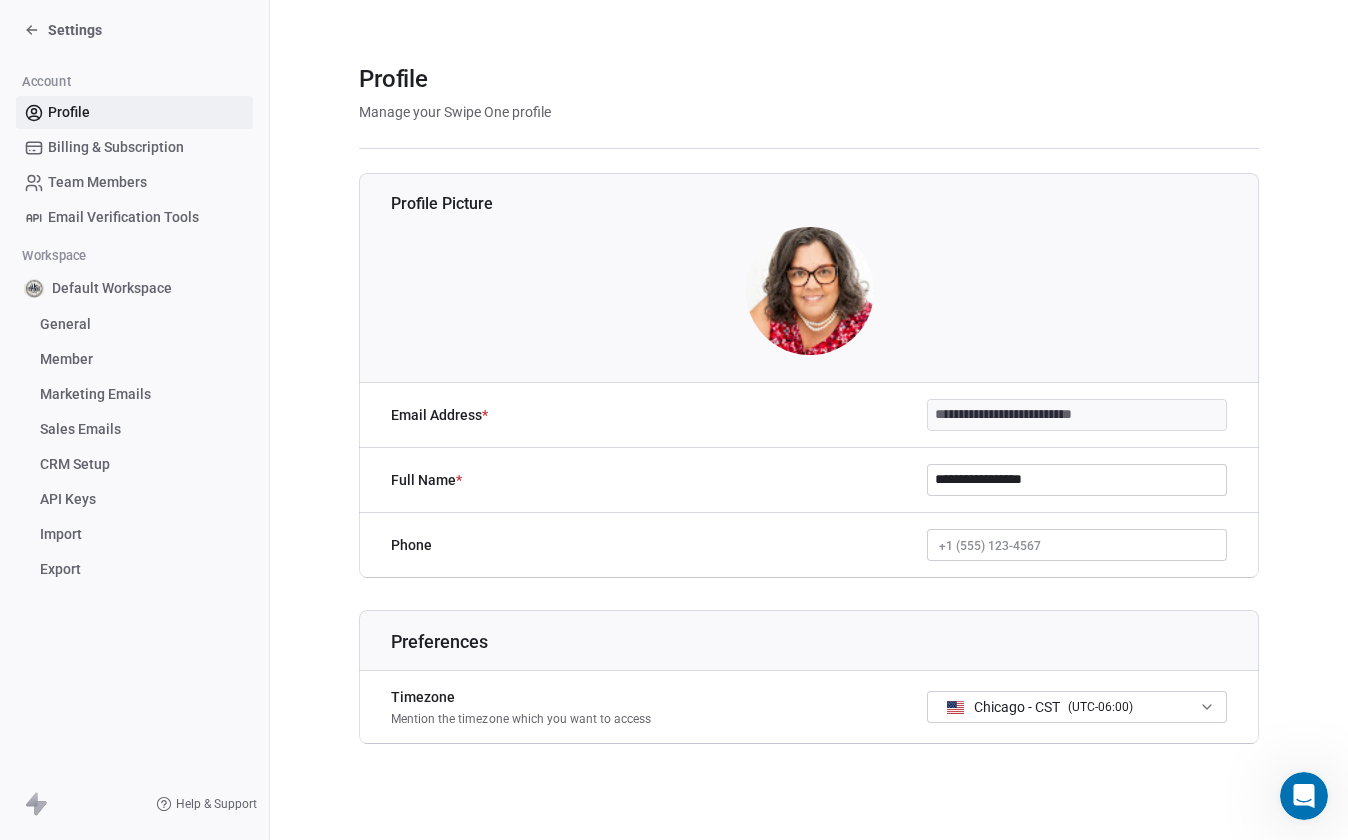 click on "**********" at bounding box center (809, 415) 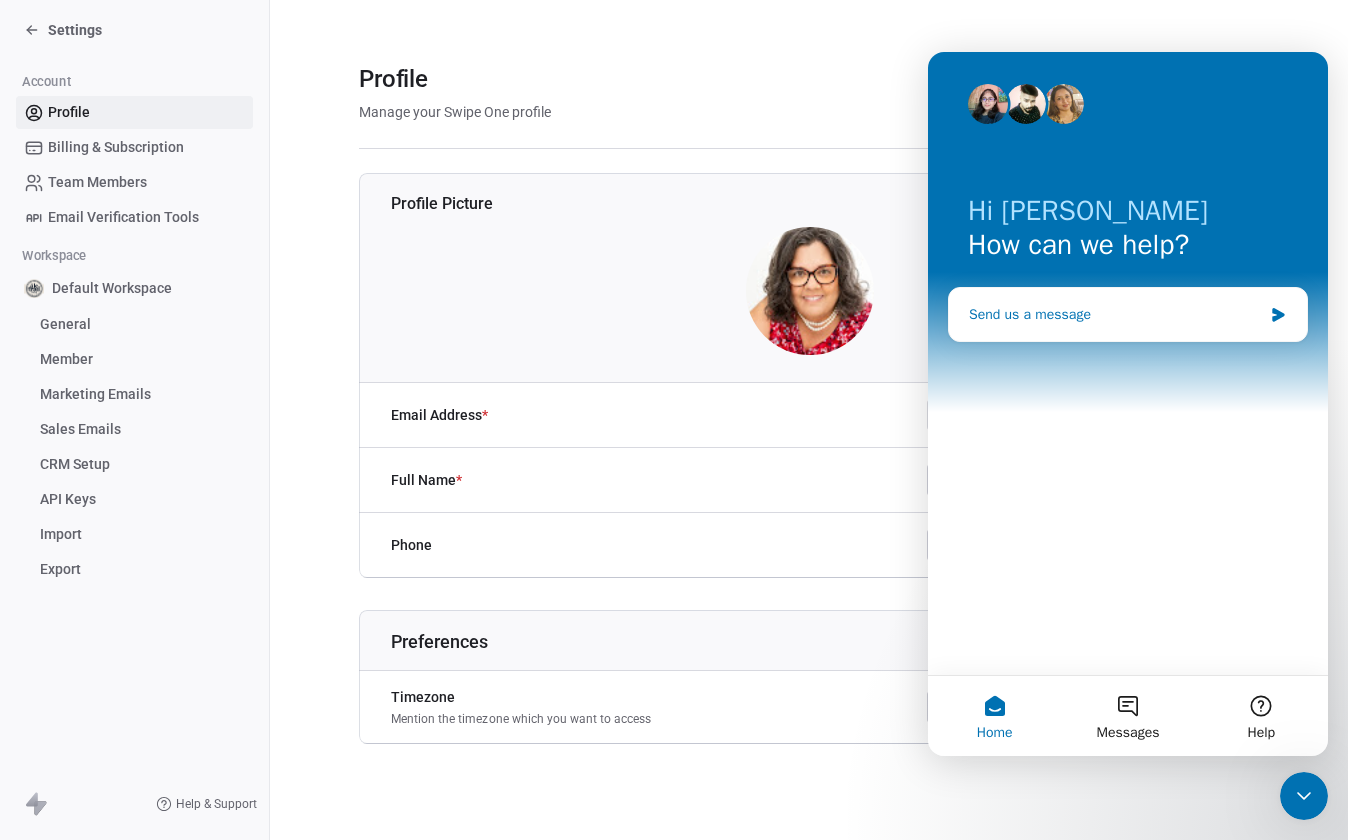 click on "Send us a message" at bounding box center (1115, 314) 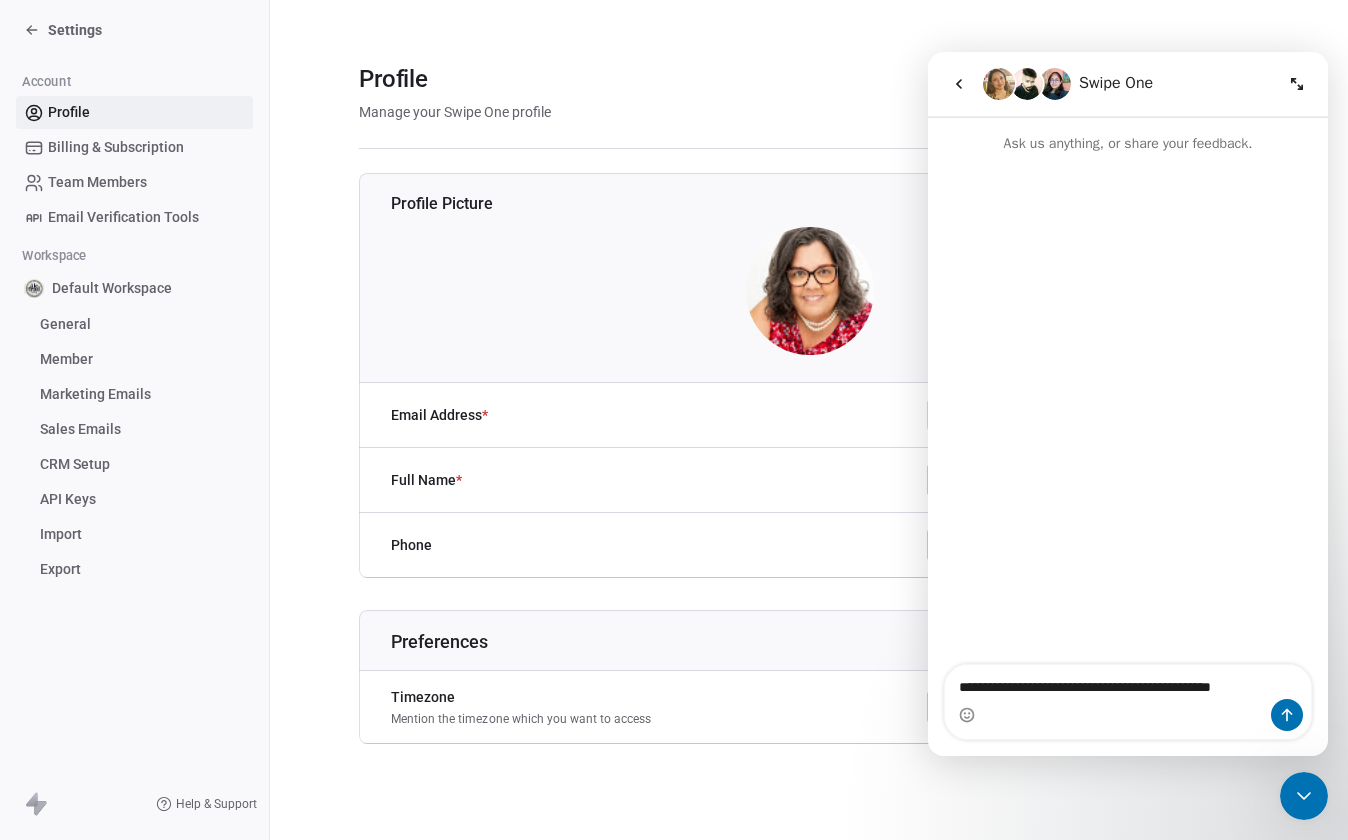 type on "**********" 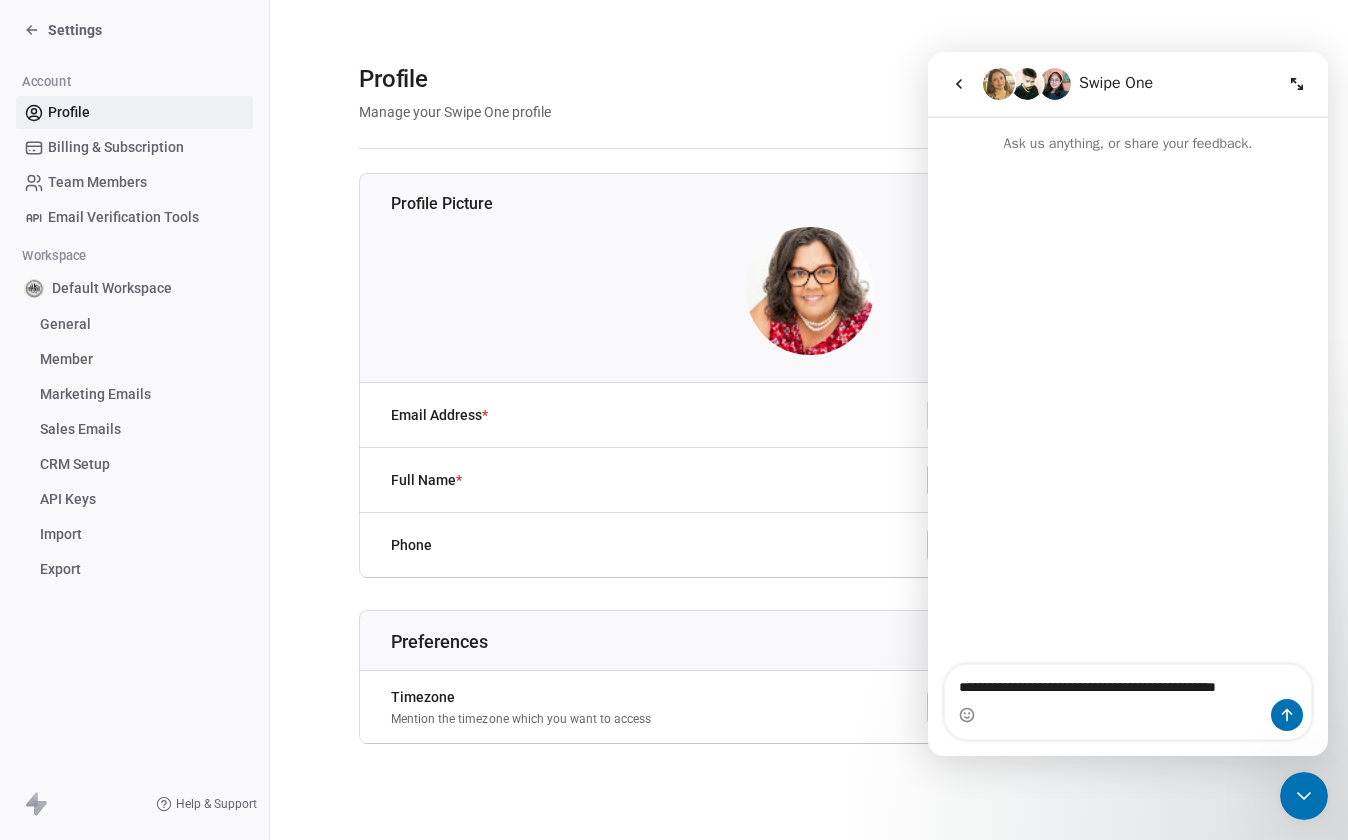 type 